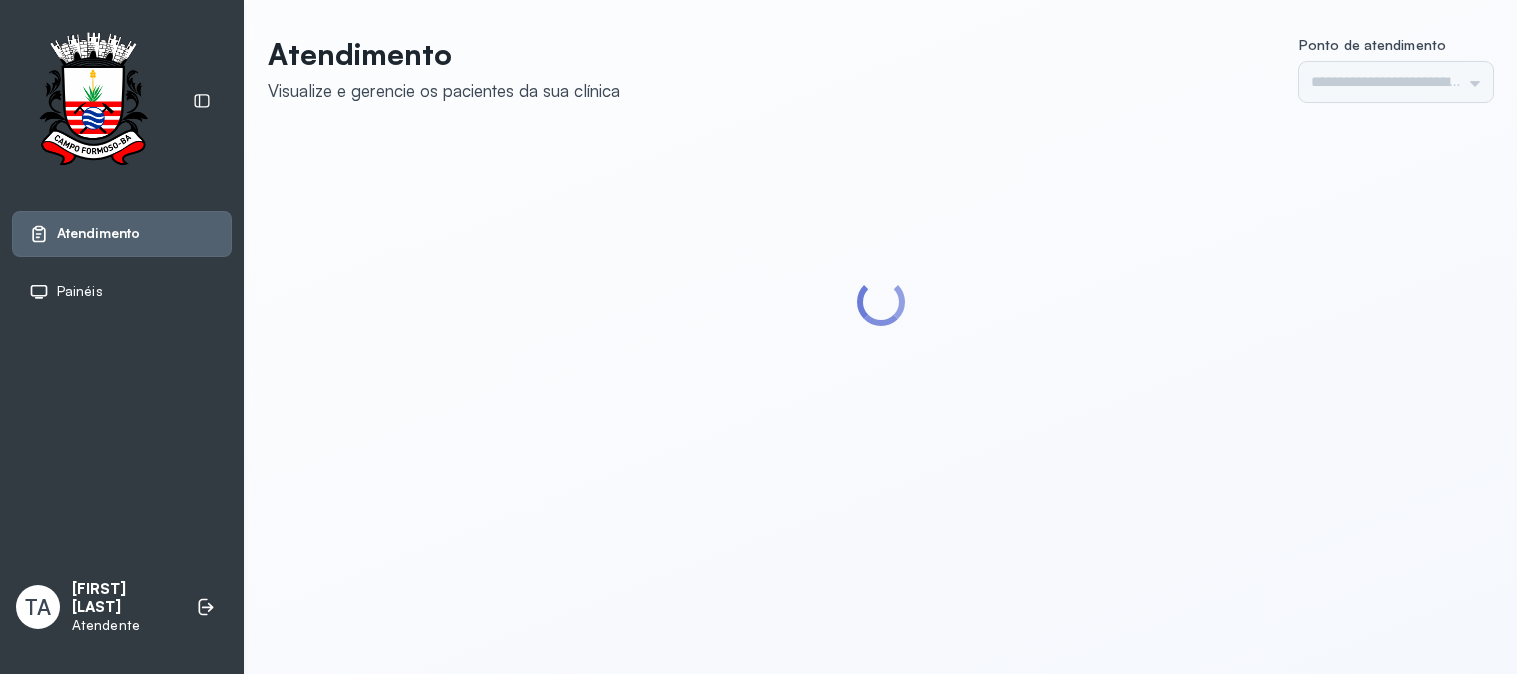 scroll, scrollTop: 0, scrollLeft: 0, axis: both 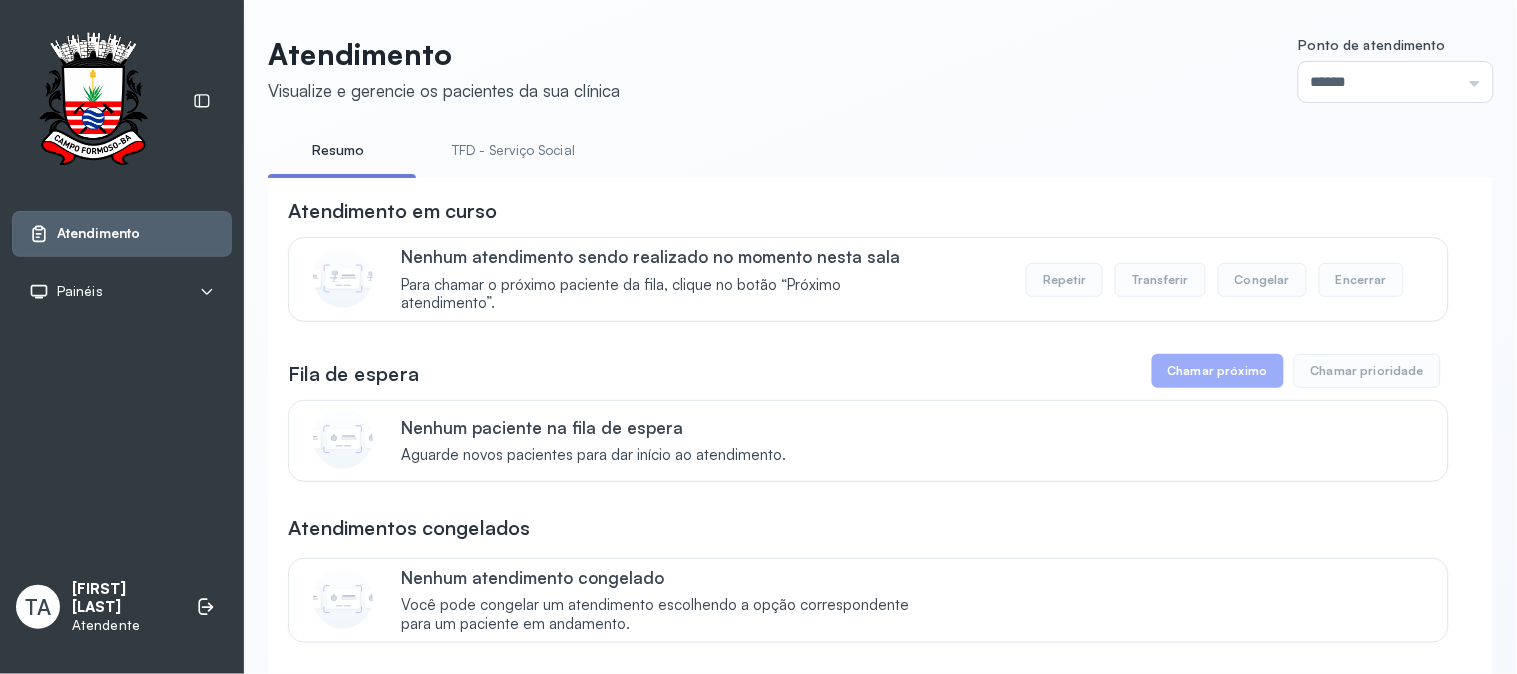 click on "TFD - Serviço Social" at bounding box center (513, 150) 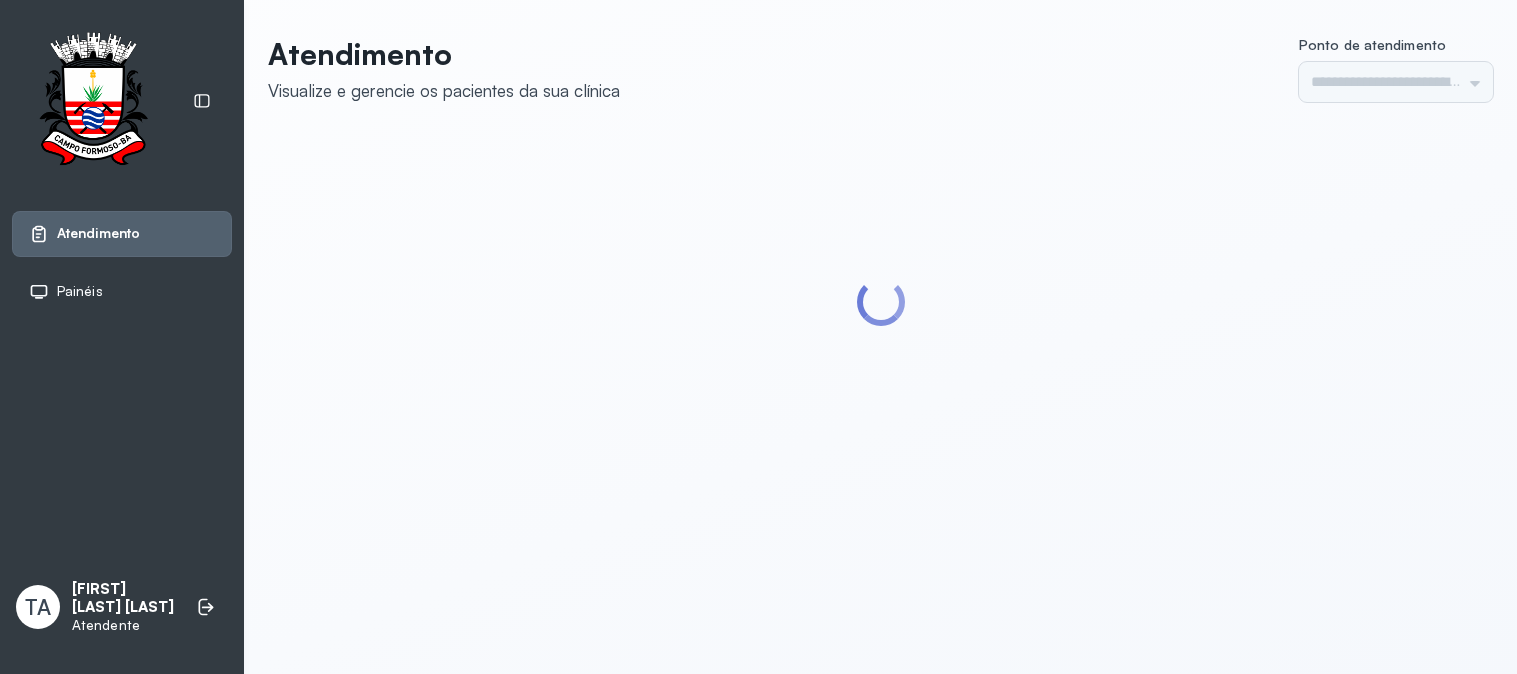 scroll, scrollTop: 0, scrollLeft: 0, axis: both 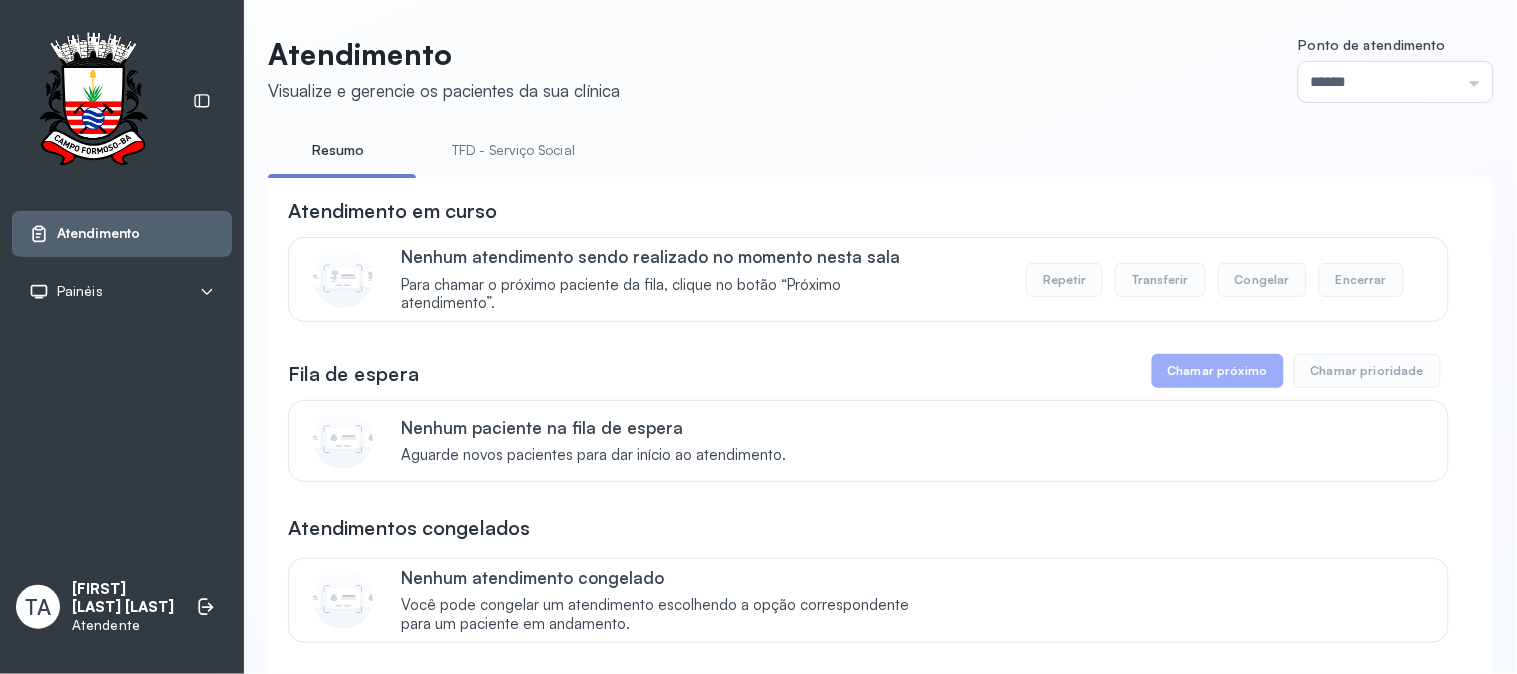 click on "TFD - Serviço Social" at bounding box center (513, 150) 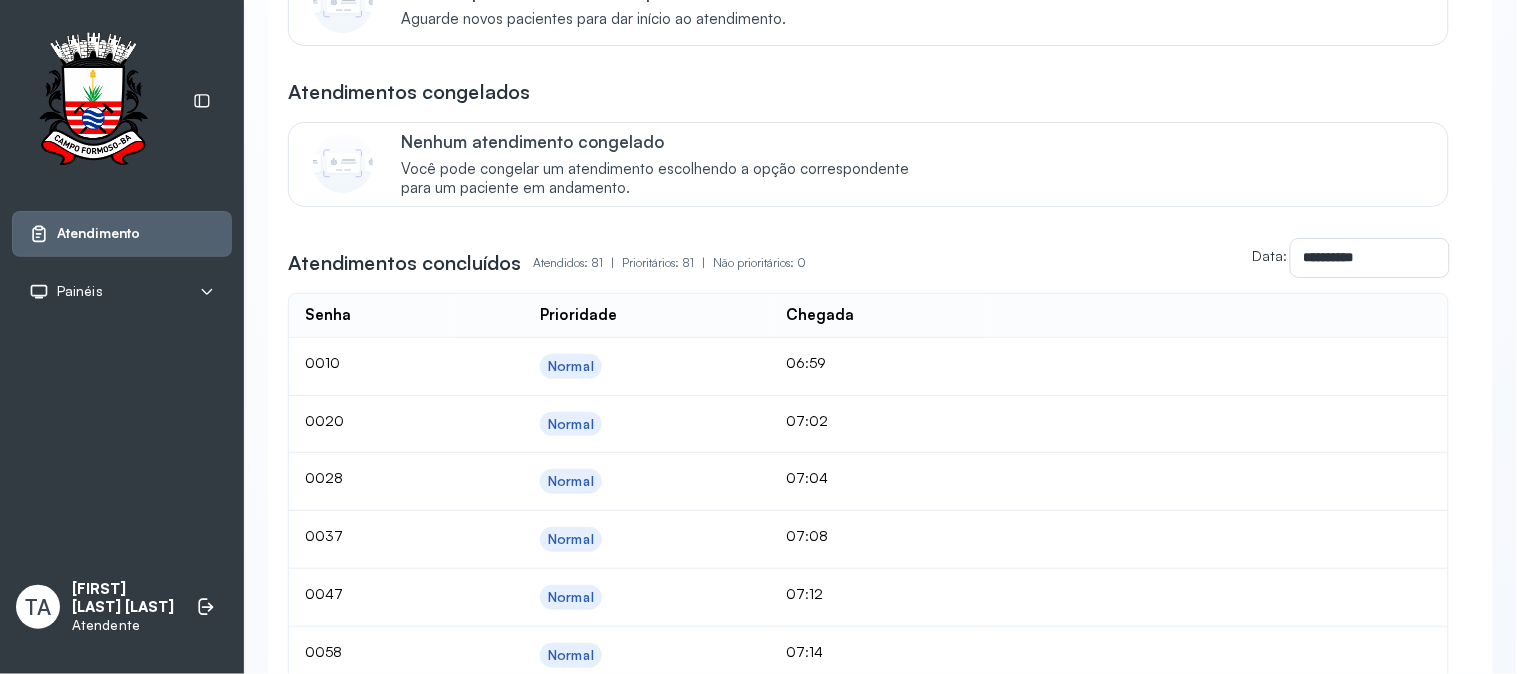 scroll, scrollTop: 555, scrollLeft: 0, axis: vertical 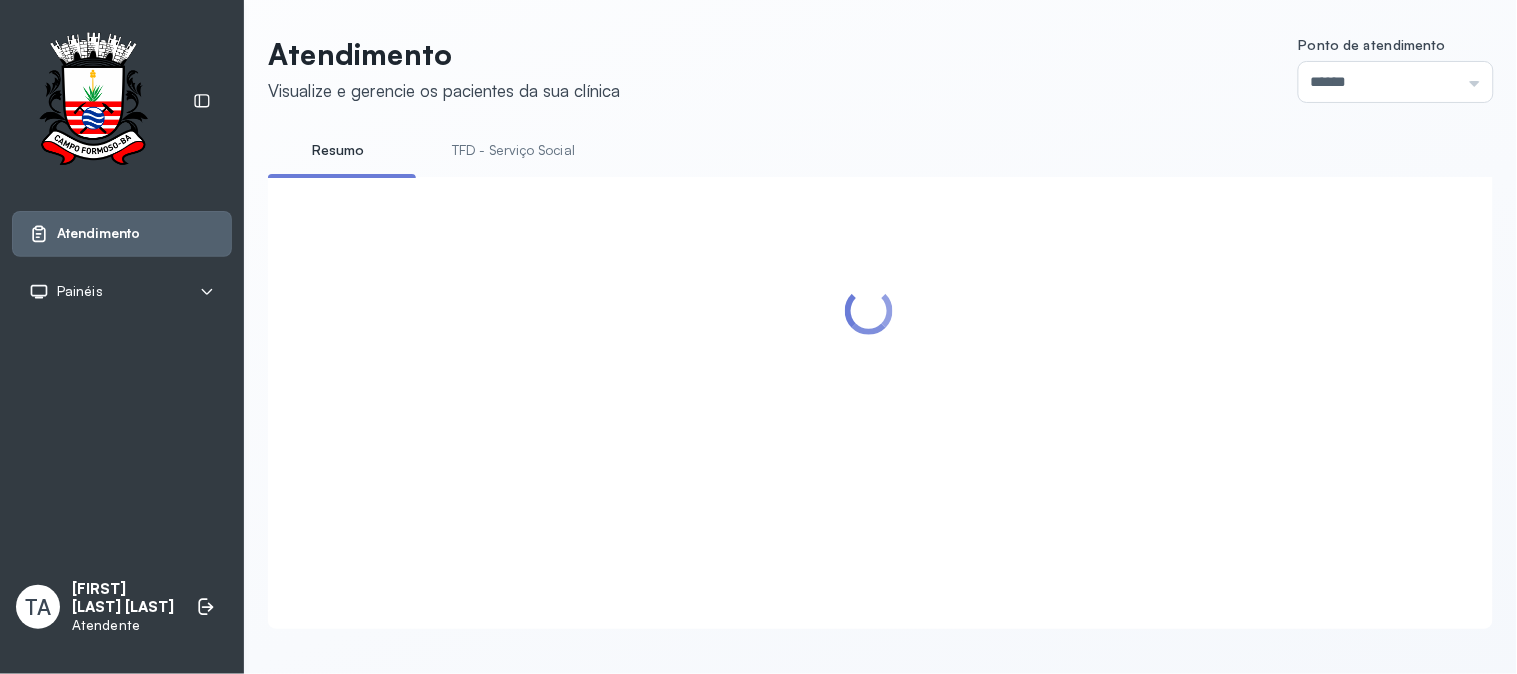 click on "TFD - Serviço Social" at bounding box center [513, 150] 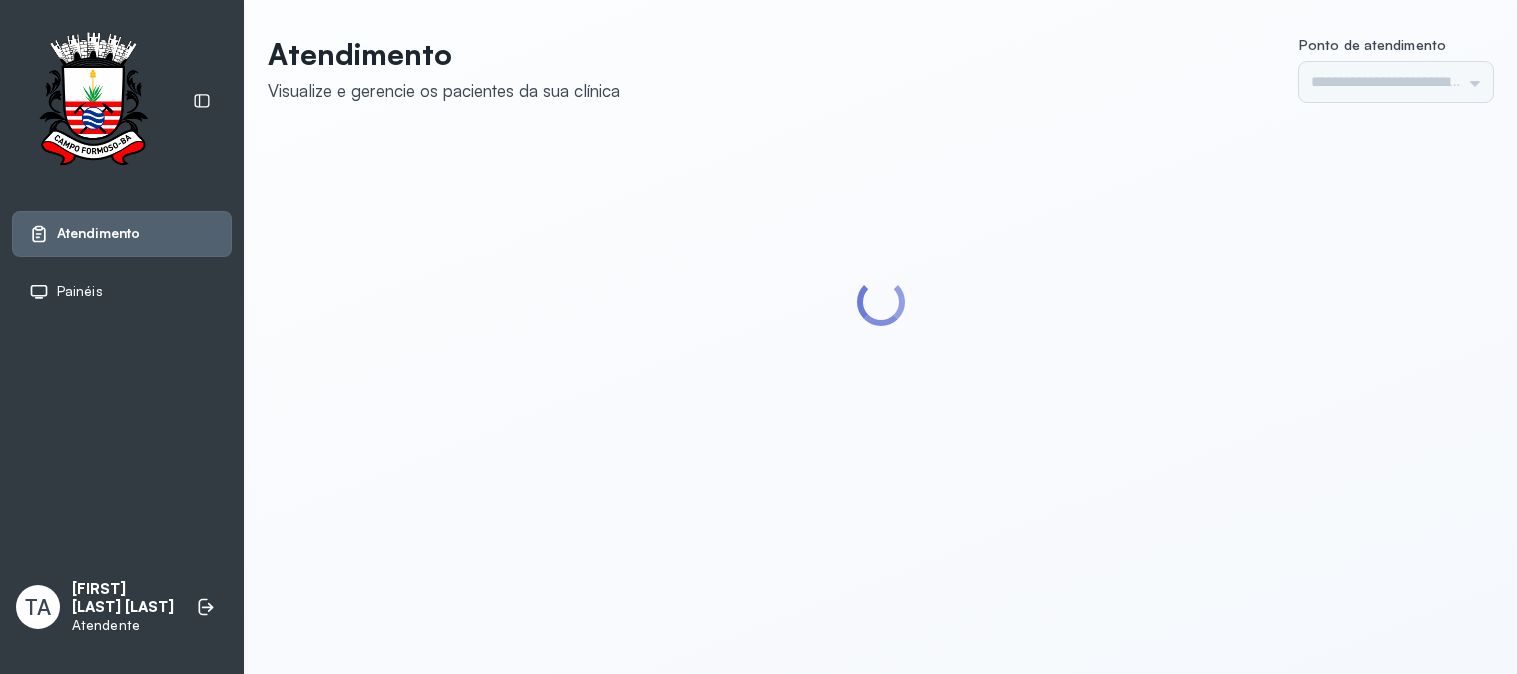 scroll, scrollTop: 0, scrollLeft: 0, axis: both 